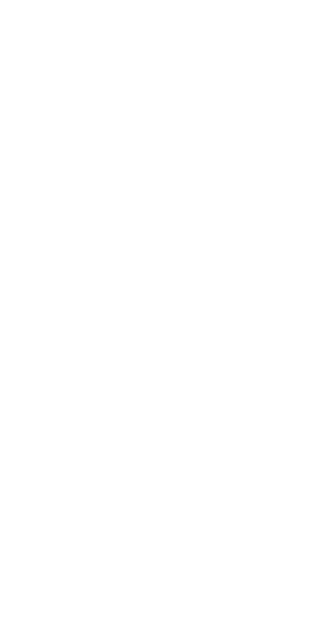 scroll, scrollTop: 0, scrollLeft: 0, axis: both 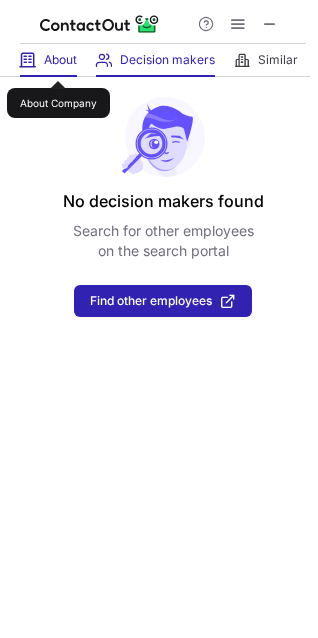 click on "About" at bounding box center [60, 60] 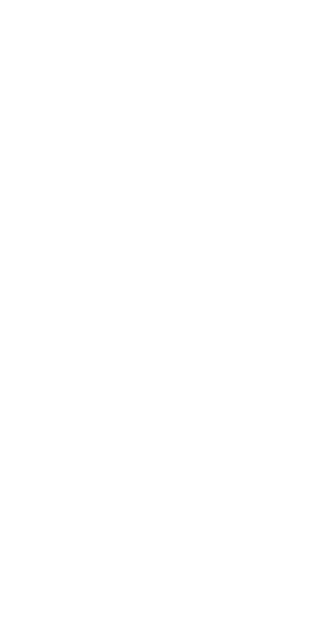 scroll, scrollTop: 0, scrollLeft: 0, axis: both 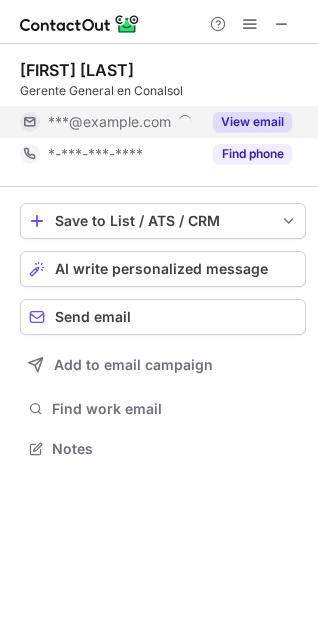 click on "***@example.com" at bounding box center (109, 122) 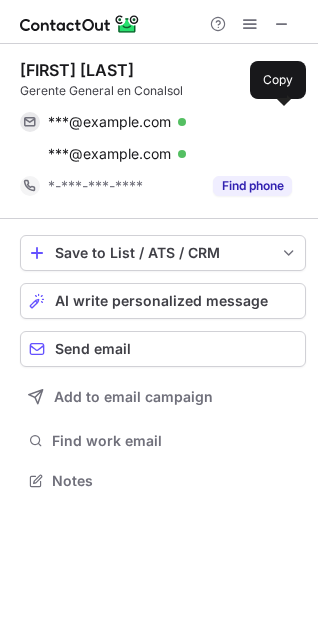 scroll, scrollTop: 10, scrollLeft: 10, axis: both 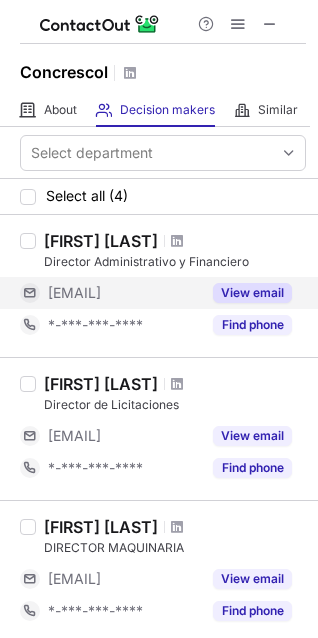 click on "***@concrescol.com" at bounding box center [74, 293] 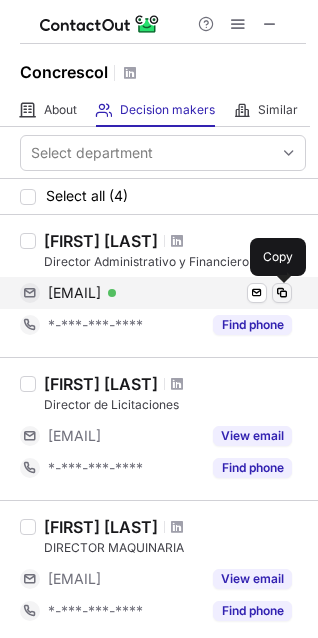 click at bounding box center (282, 293) 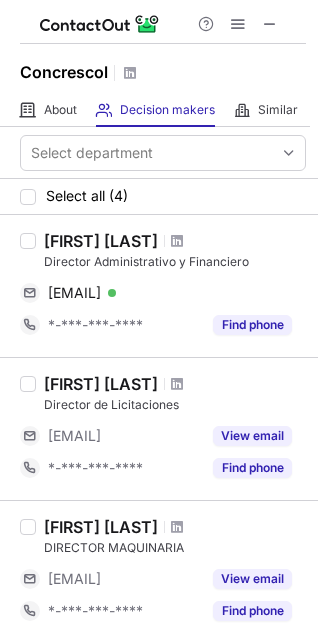 click on "Sandra Ibanez Garay" at bounding box center (101, 241) 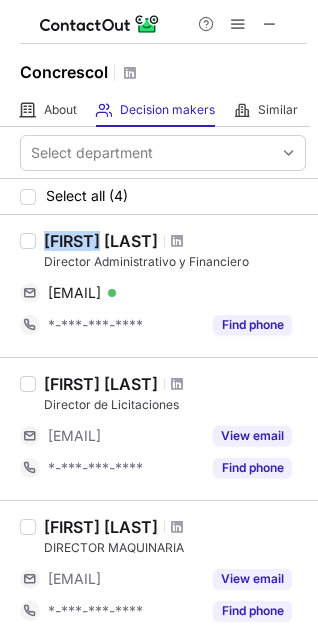click on "Sandra Ibanez Garay" at bounding box center [101, 241] 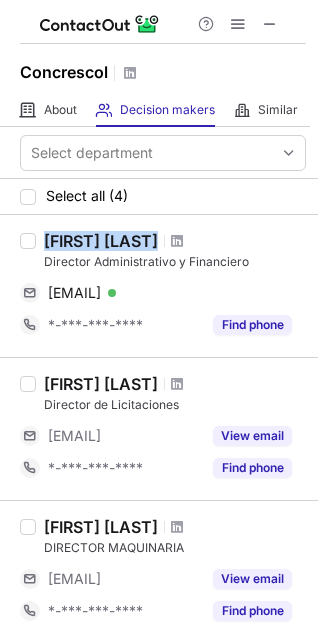 click on "Sandra Ibanez Garay" at bounding box center [101, 241] 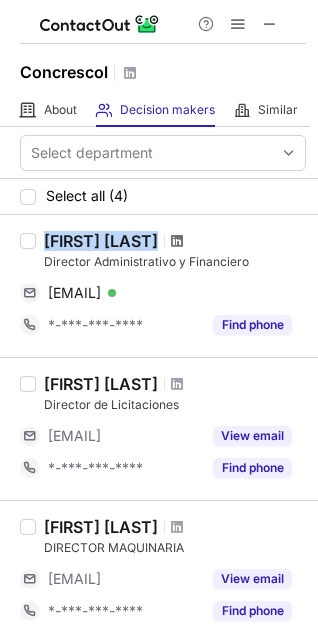 click at bounding box center (177, 241) 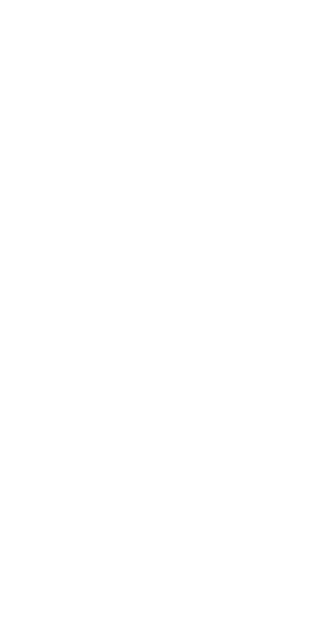 scroll, scrollTop: 0, scrollLeft: 0, axis: both 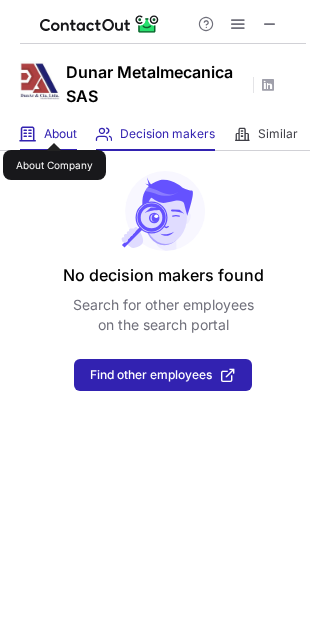 click on "About" at bounding box center [60, 134] 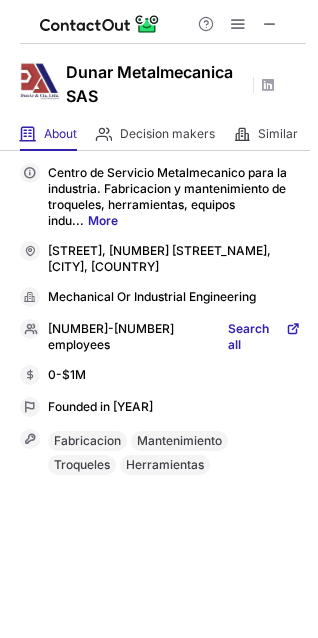 click on "Search all" at bounding box center [254, 337] 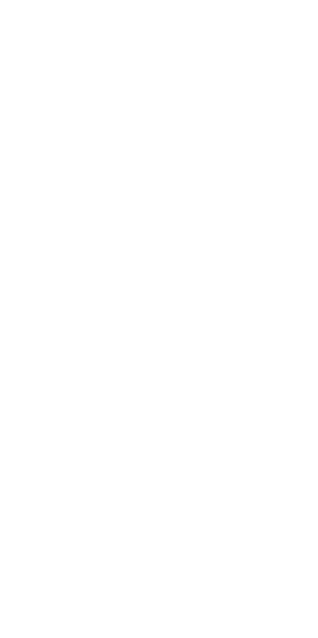 scroll, scrollTop: 0, scrollLeft: 0, axis: both 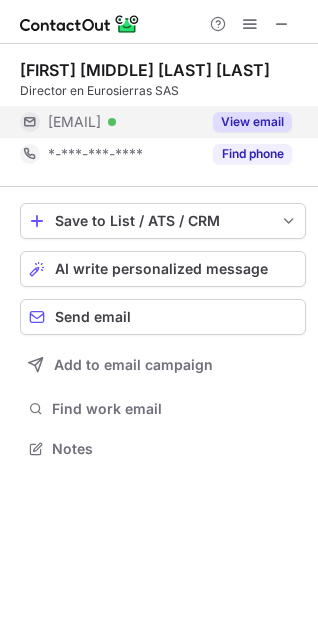 click on "[EMAIL] Verified" at bounding box center (110, 122) 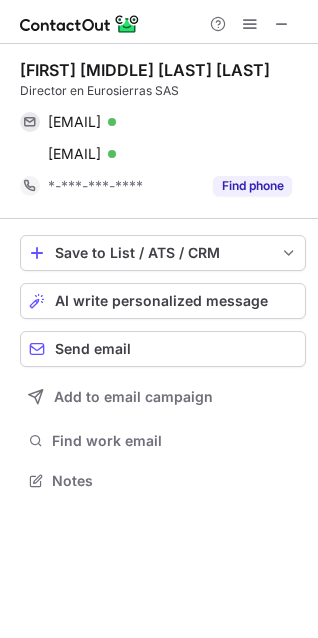 scroll, scrollTop: 10, scrollLeft: 10, axis: both 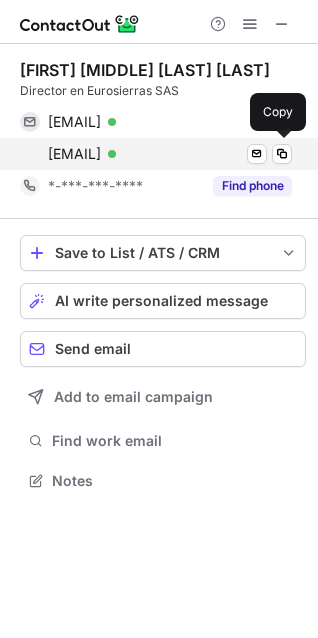 click on "[EMAIL]" at bounding box center (74, 154) 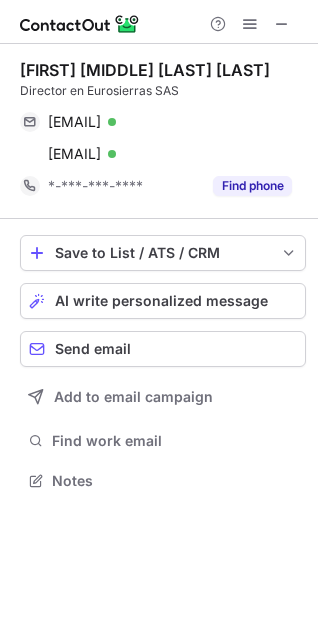 click on "[FIRST] [MIDDLE] [LAST] [LAST]" at bounding box center (145, 70) 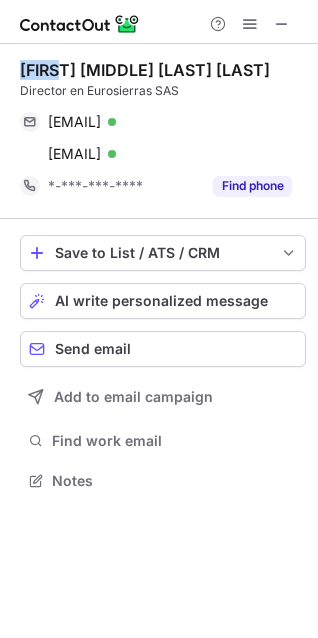 click on "[FIRST] [MIDDLE] [LAST] [LAST]" at bounding box center [145, 70] 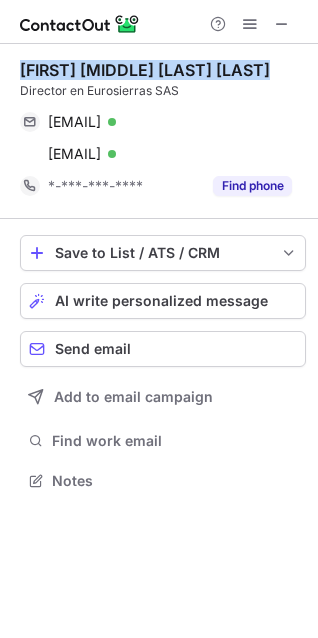 click on "[FIRST] [MIDDLE] [LAST] [LAST]" at bounding box center [145, 70] 